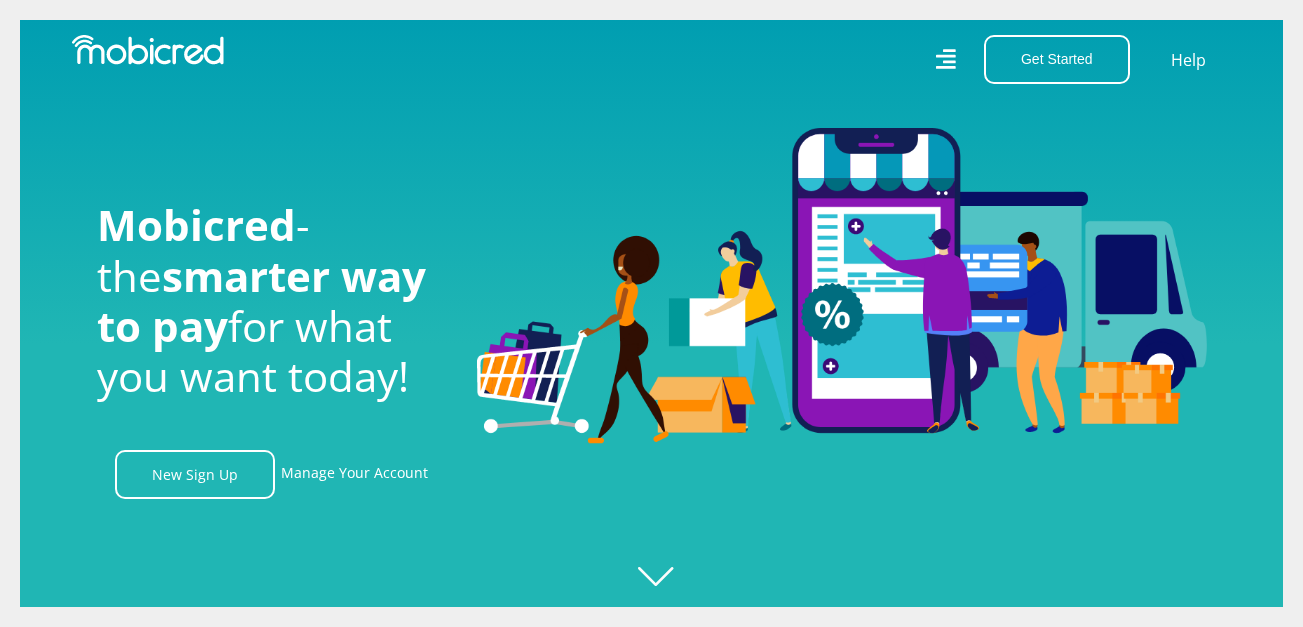 scroll, scrollTop: 0, scrollLeft: 0, axis: both 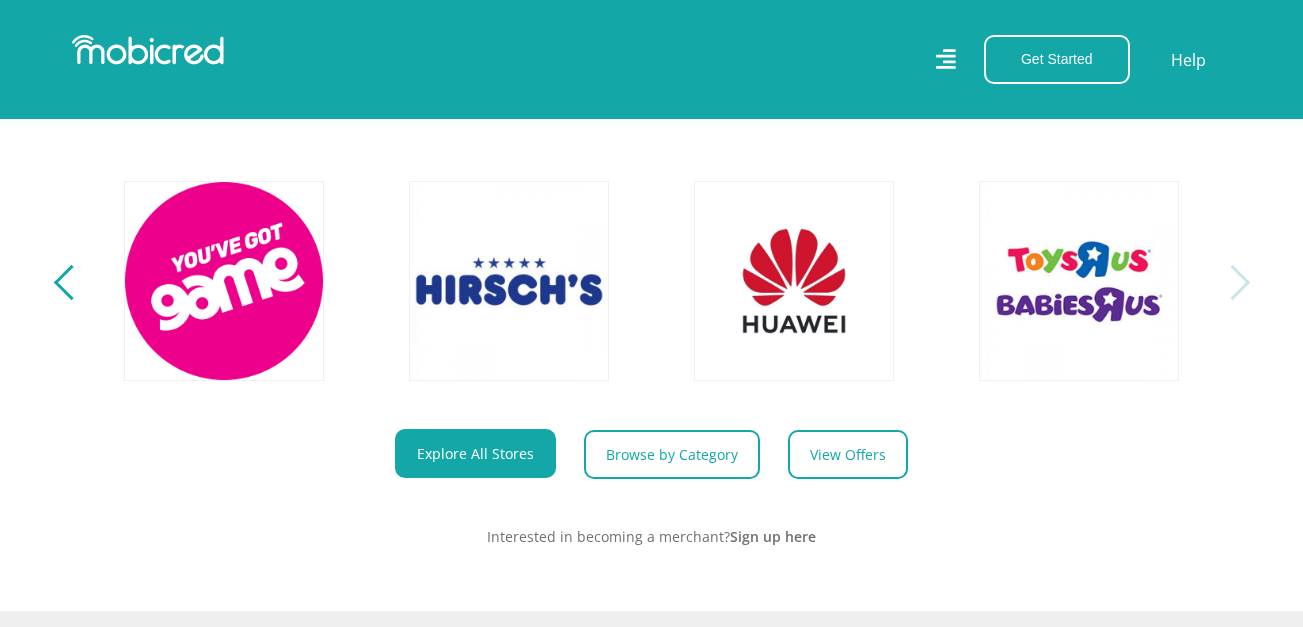 click at bounding box center [1231, 282] 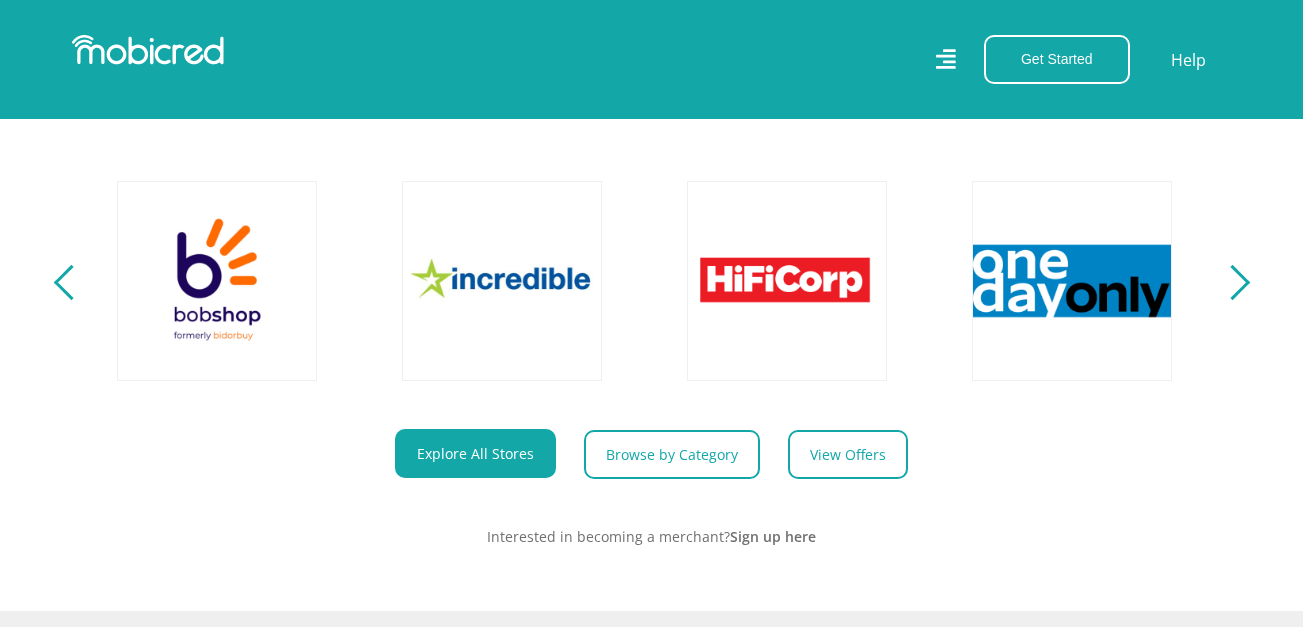 scroll, scrollTop: 0, scrollLeft: 3420, axis: horizontal 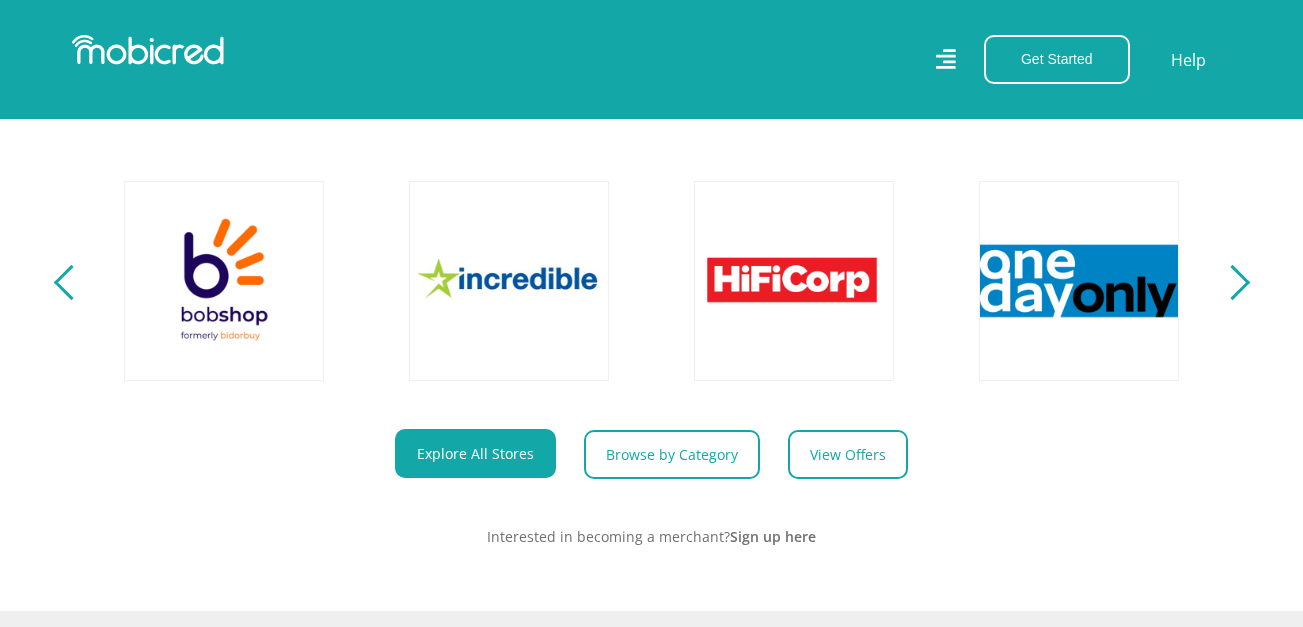 click at bounding box center (70, 282) 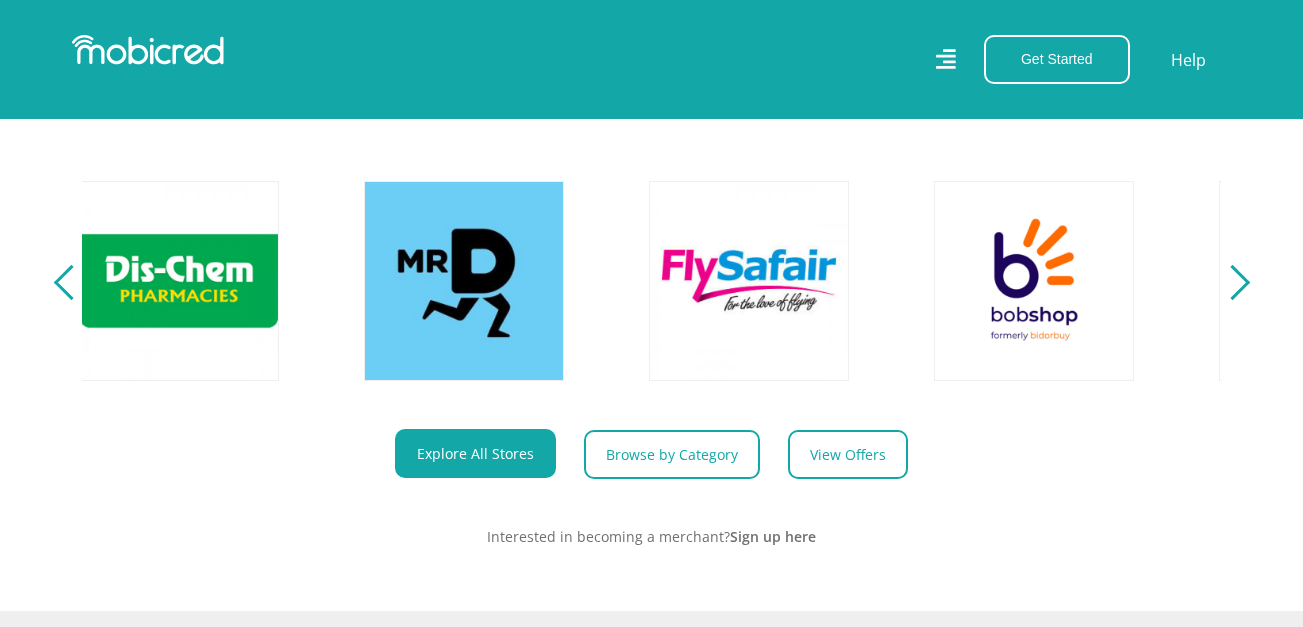 scroll, scrollTop: 0, scrollLeft: 2280, axis: horizontal 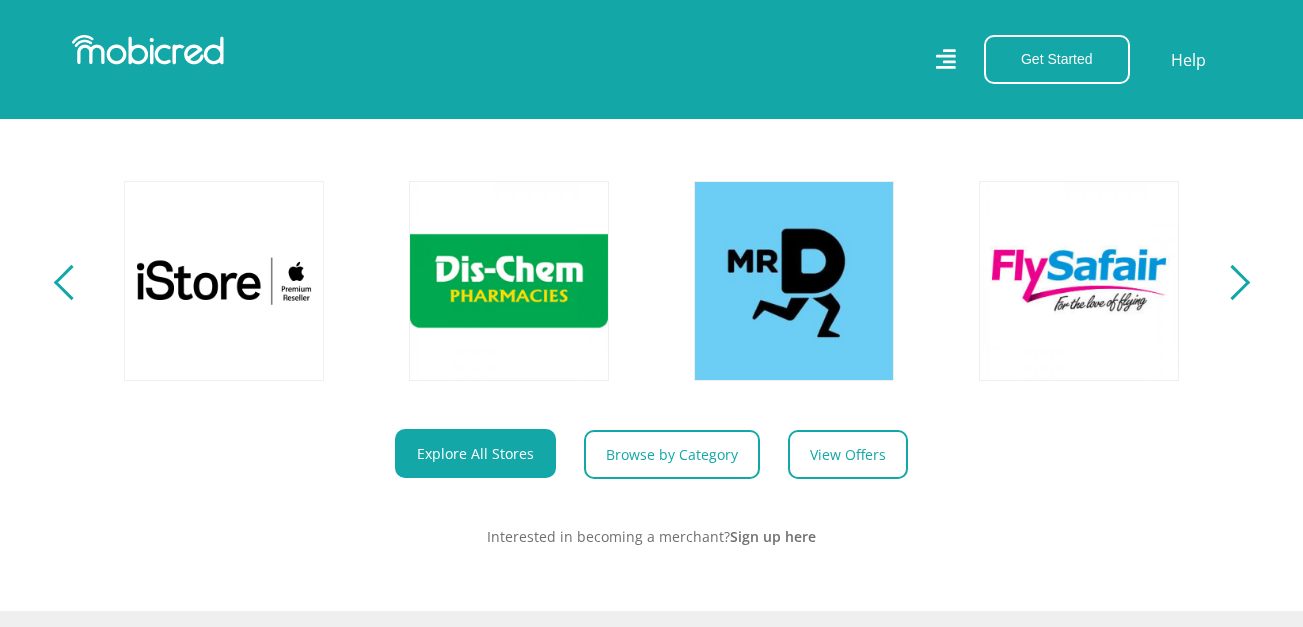 click at bounding box center [70, 282] 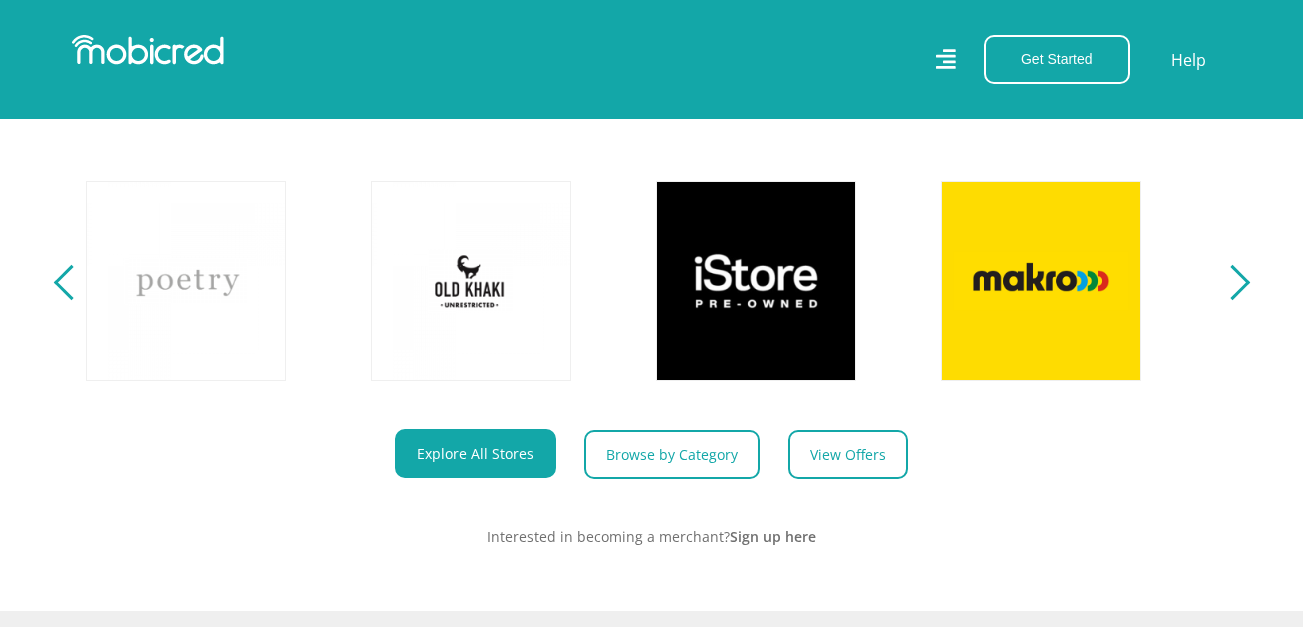 scroll, scrollTop: 0, scrollLeft: 1140, axis: horizontal 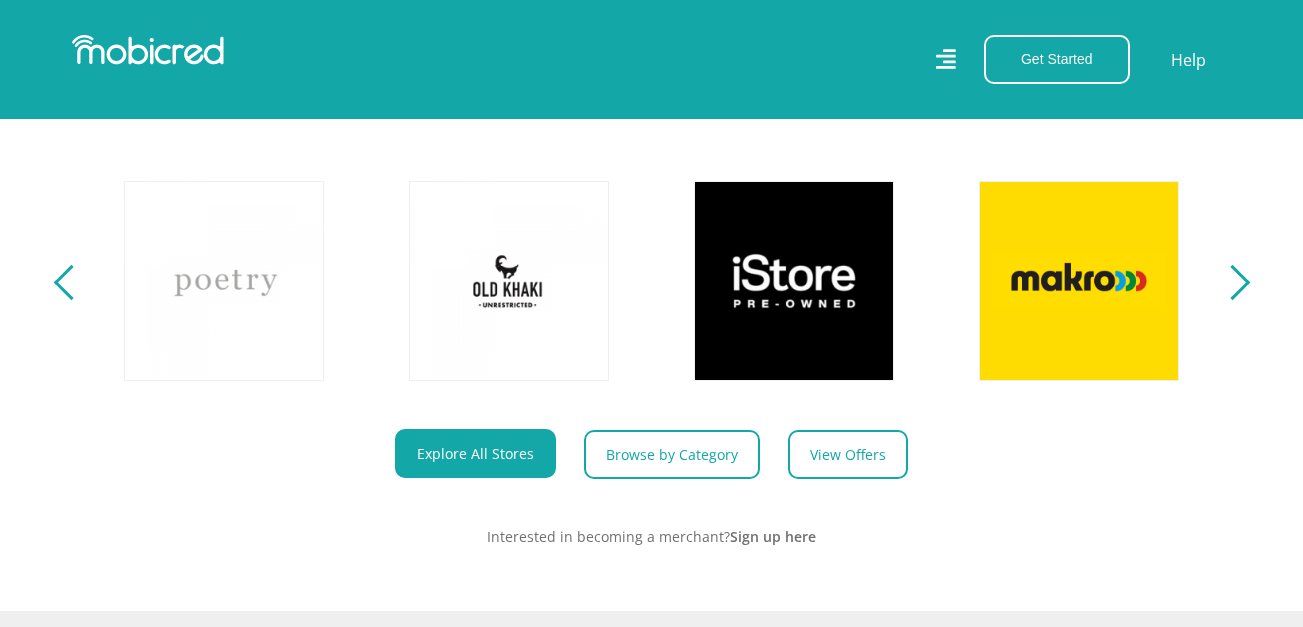 click at bounding box center (70, 282) 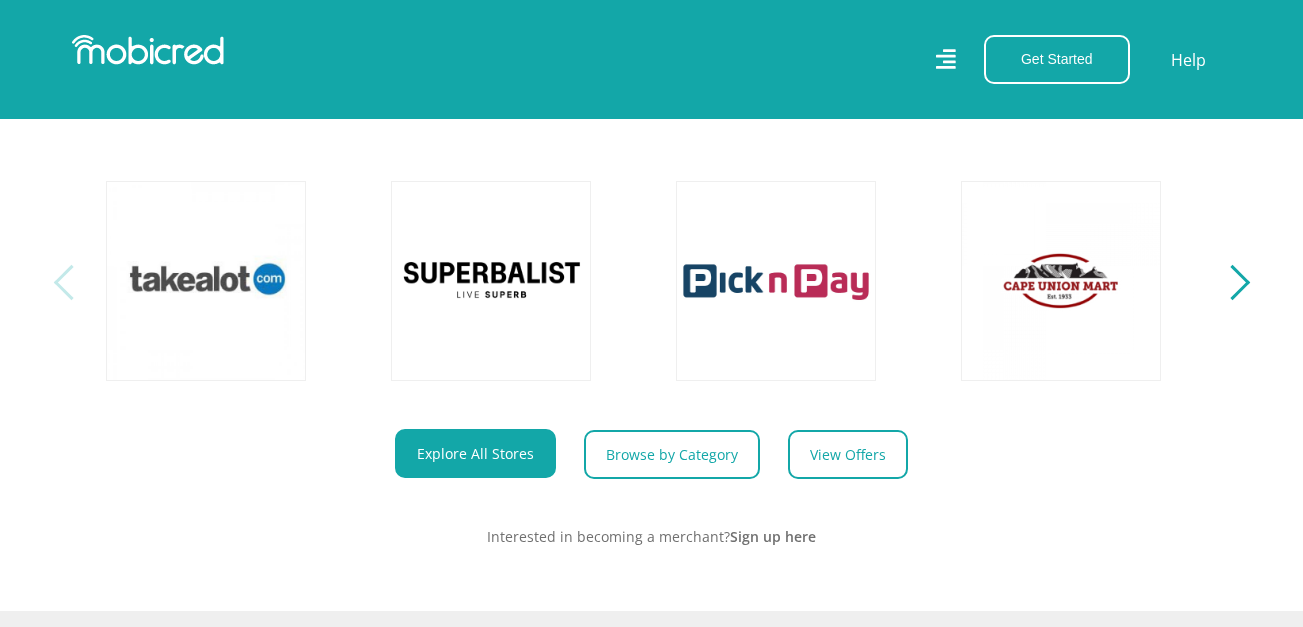 scroll, scrollTop: 0, scrollLeft: 0, axis: both 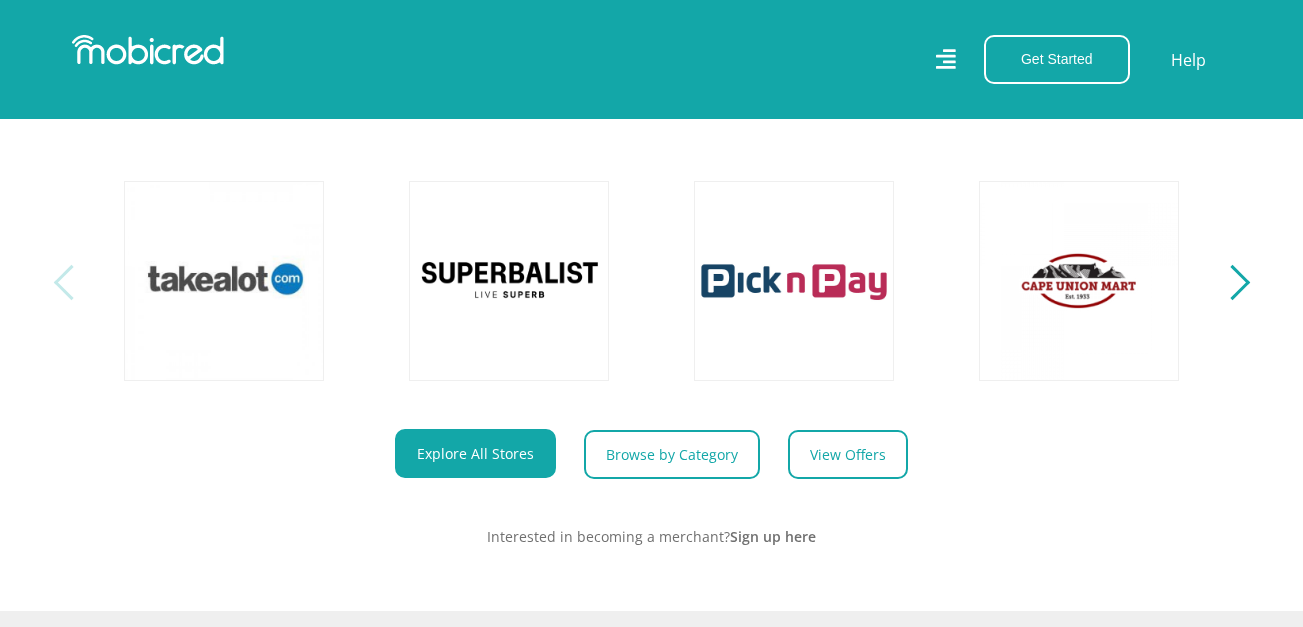click at bounding box center [70, 282] 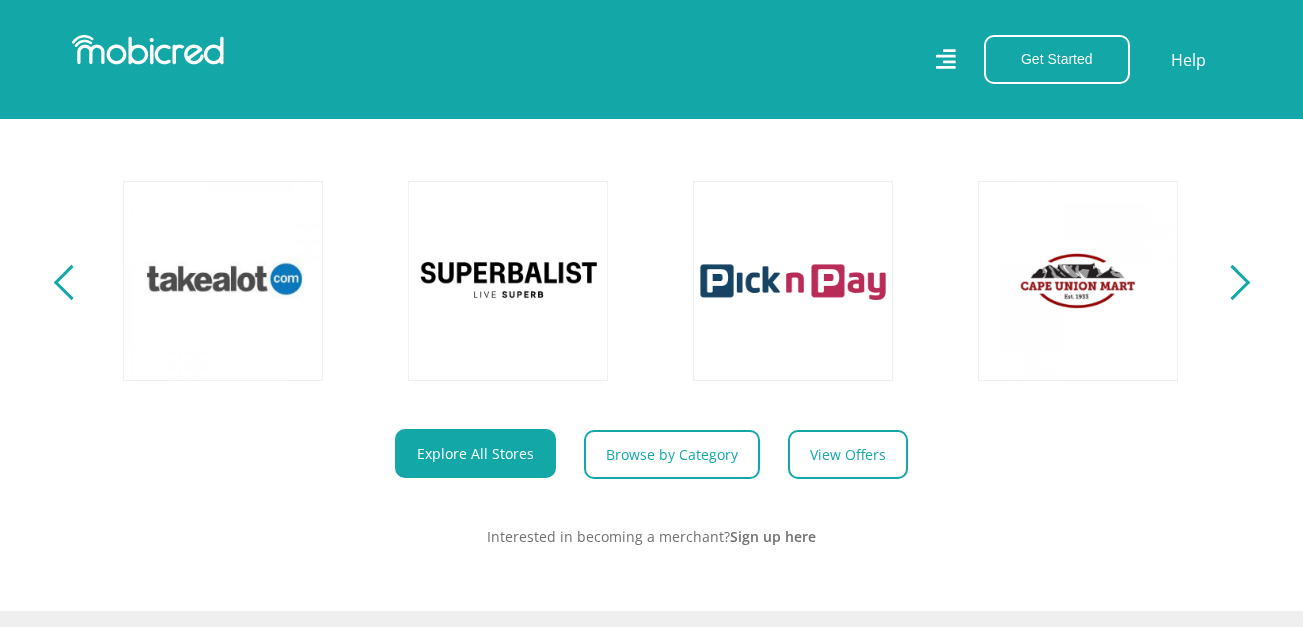 scroll, scrollTop: 0, scrollLeft: 0, axis: both 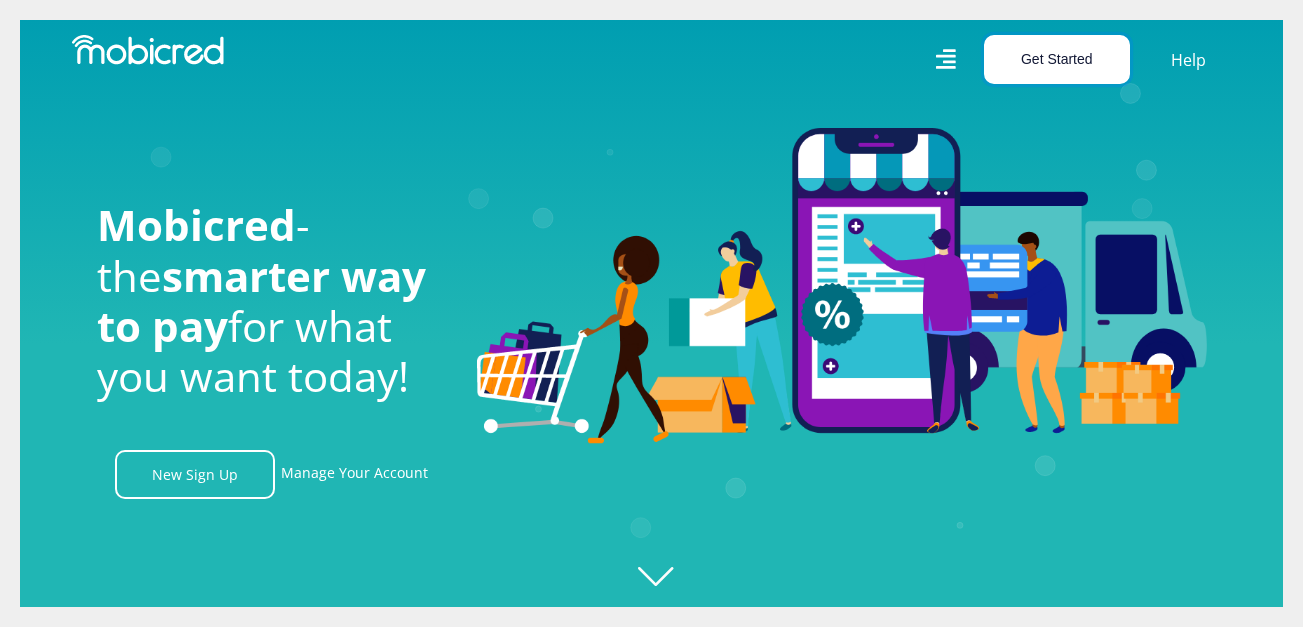 click on "Get Started" at bounding box center (1057, 59) 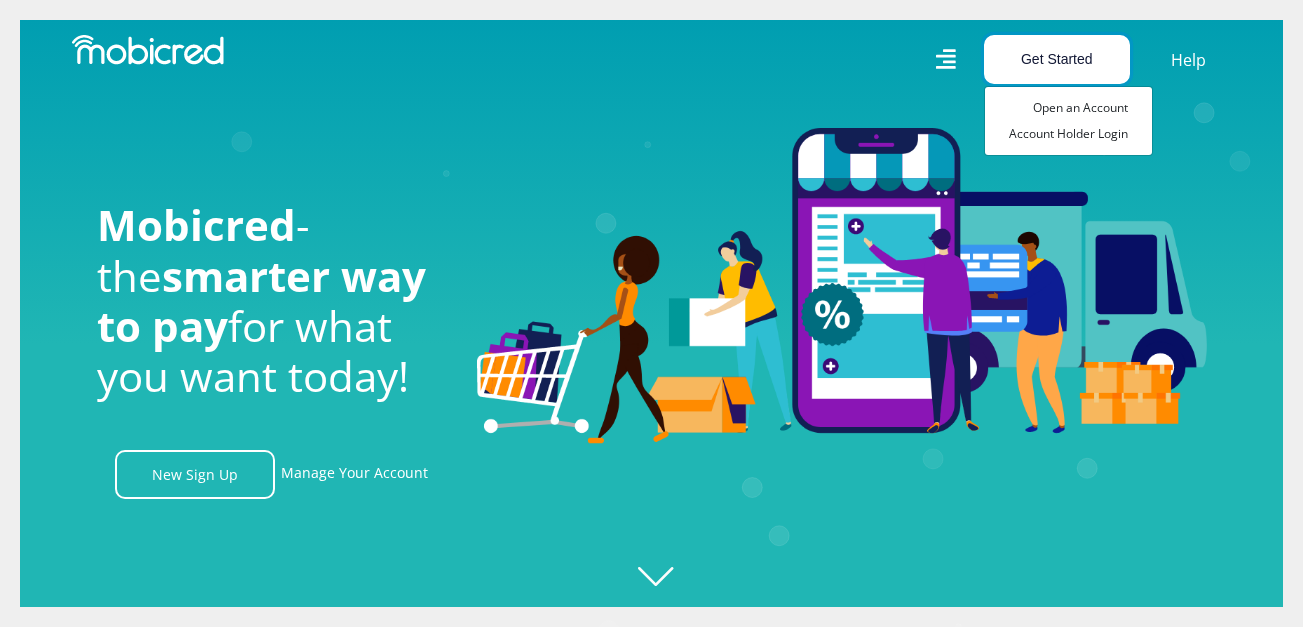 scroll, scrollTop: 0, scrollLeft: 1140, axis: horizontal 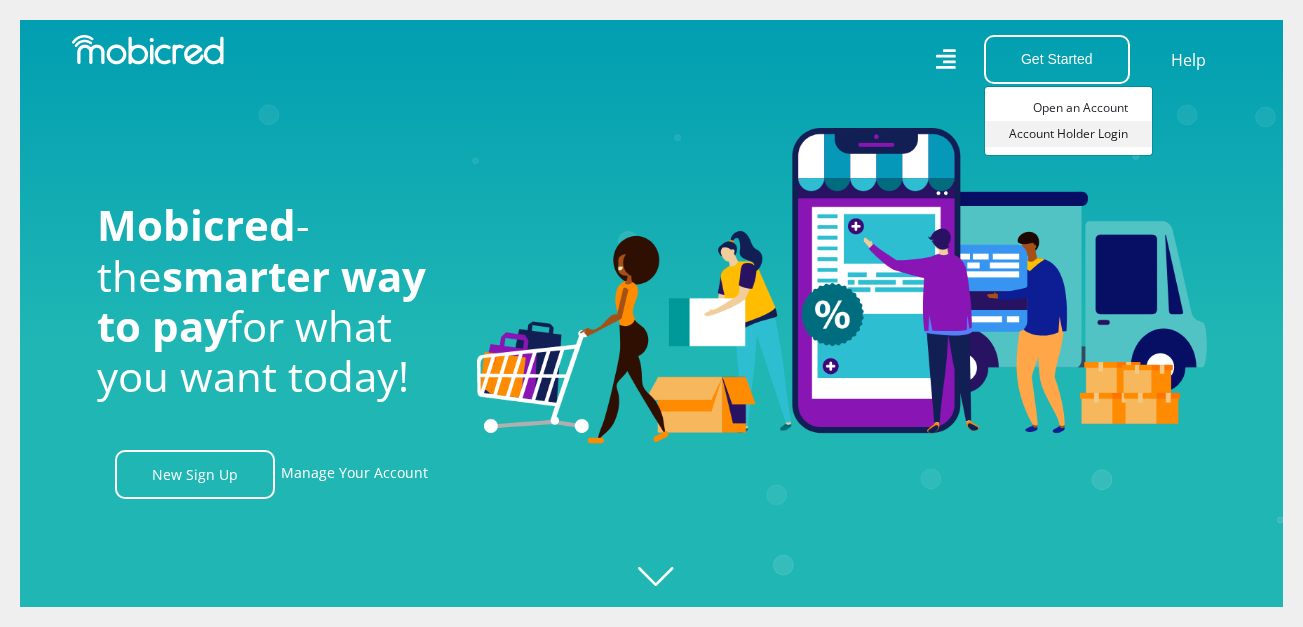 click on "Account Holder Login" at bounding box center [1068, 134] 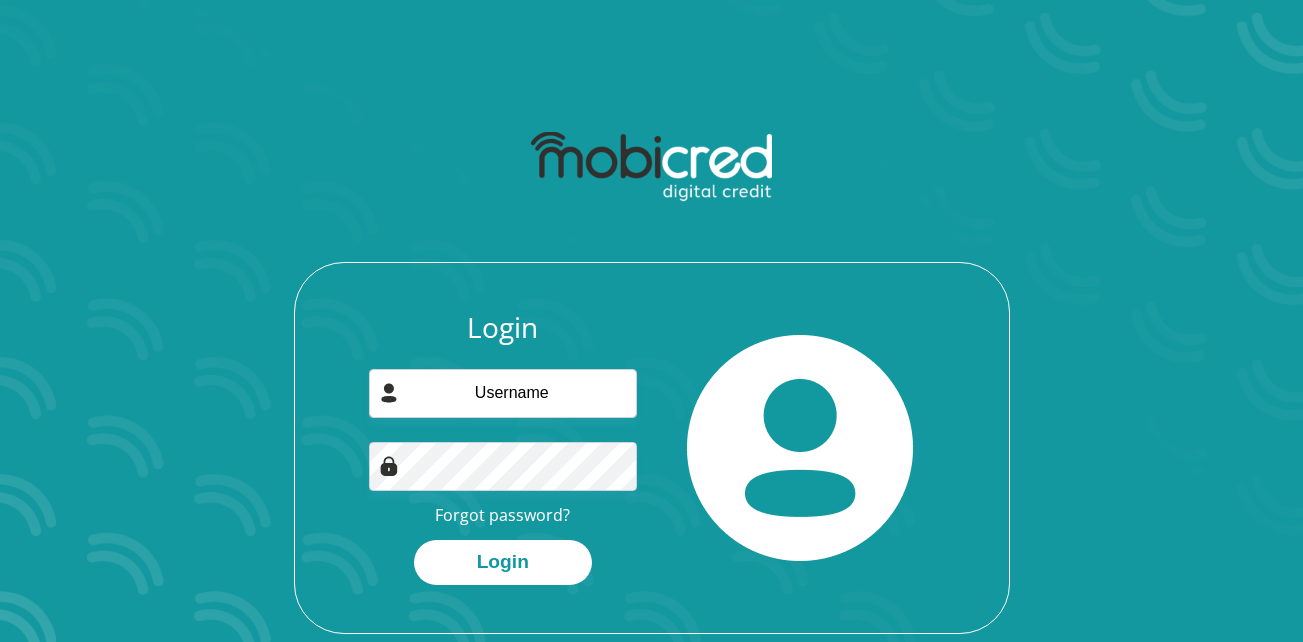 scroll, scrollTop: 0, scrollLeft: 0, axis: both 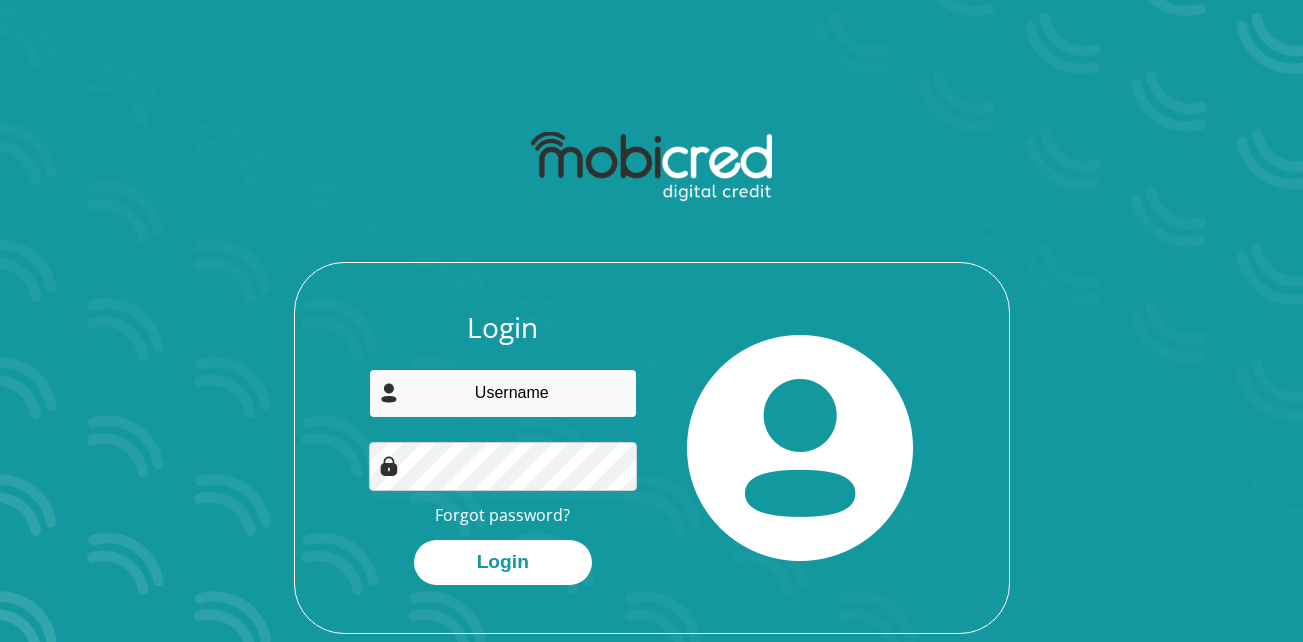 type on "carol@kisasa.co.za" 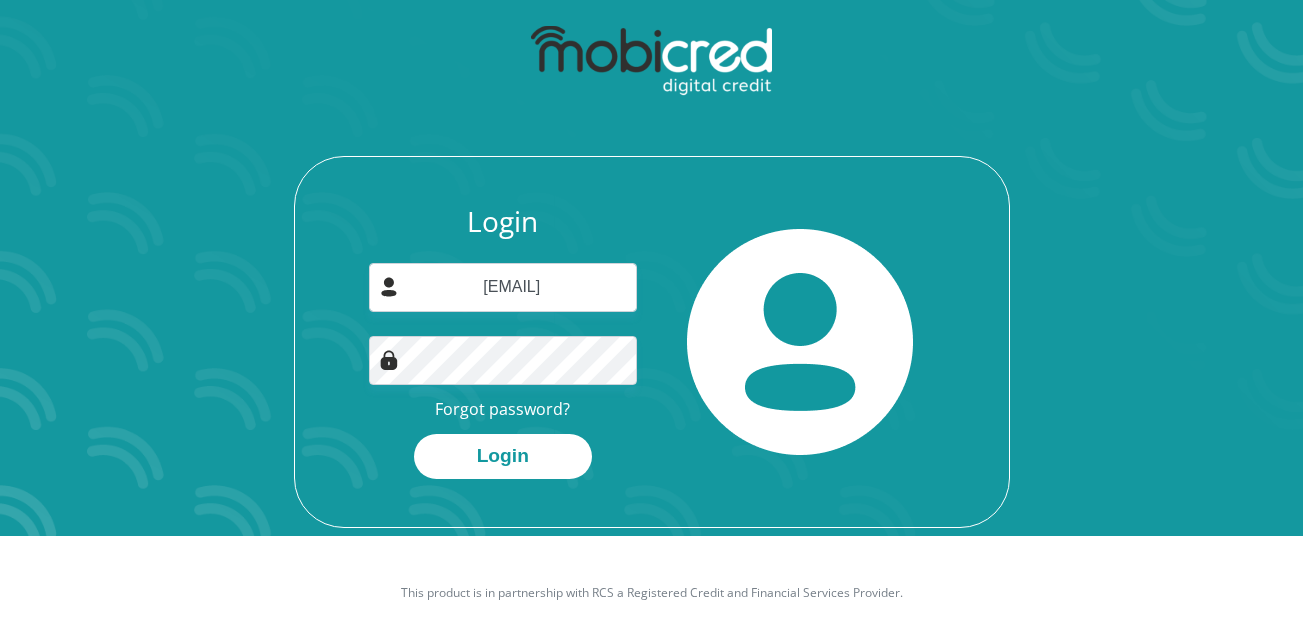 scroll, scrollTop: 111, scrollLeft: 0, axis: vertical 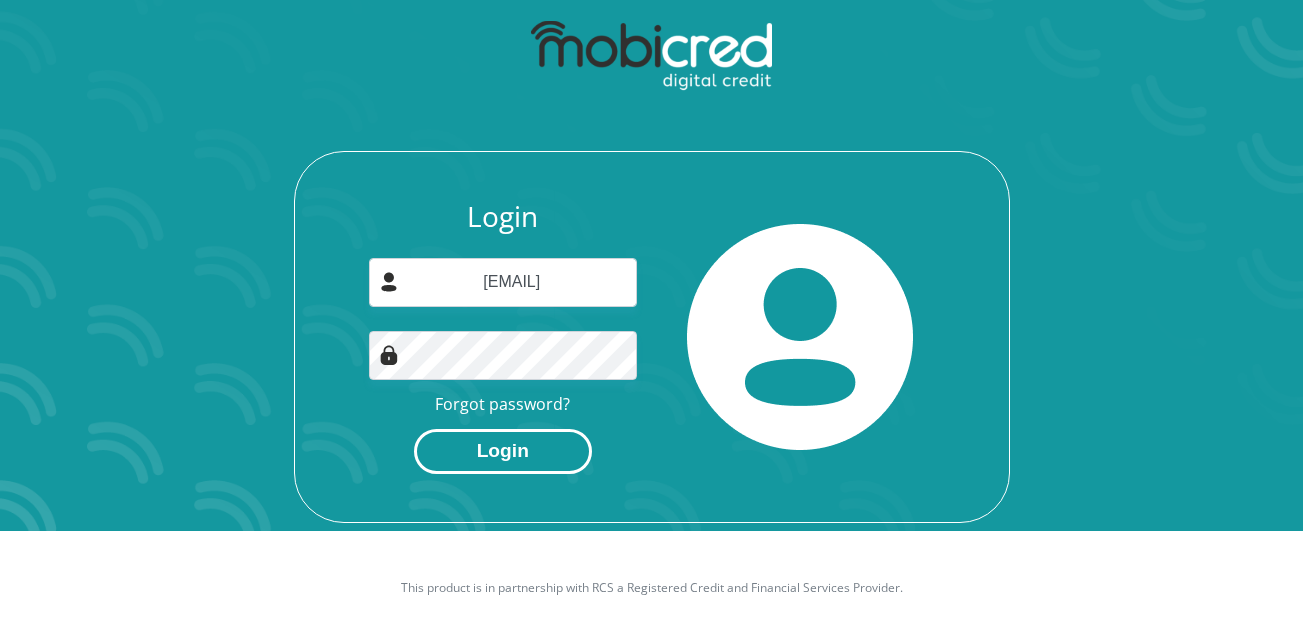 click on "Login" at bounding box center (503, 451) 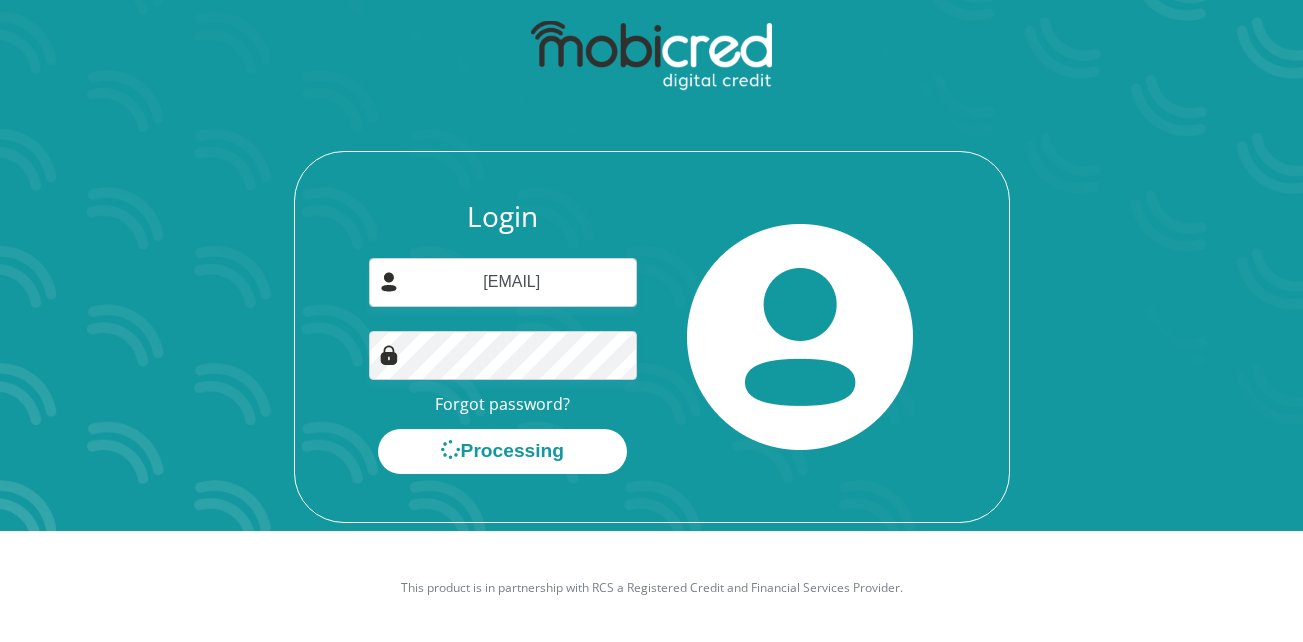 scroll, scrollTop: 0, scrollLeft: 0, axis: both 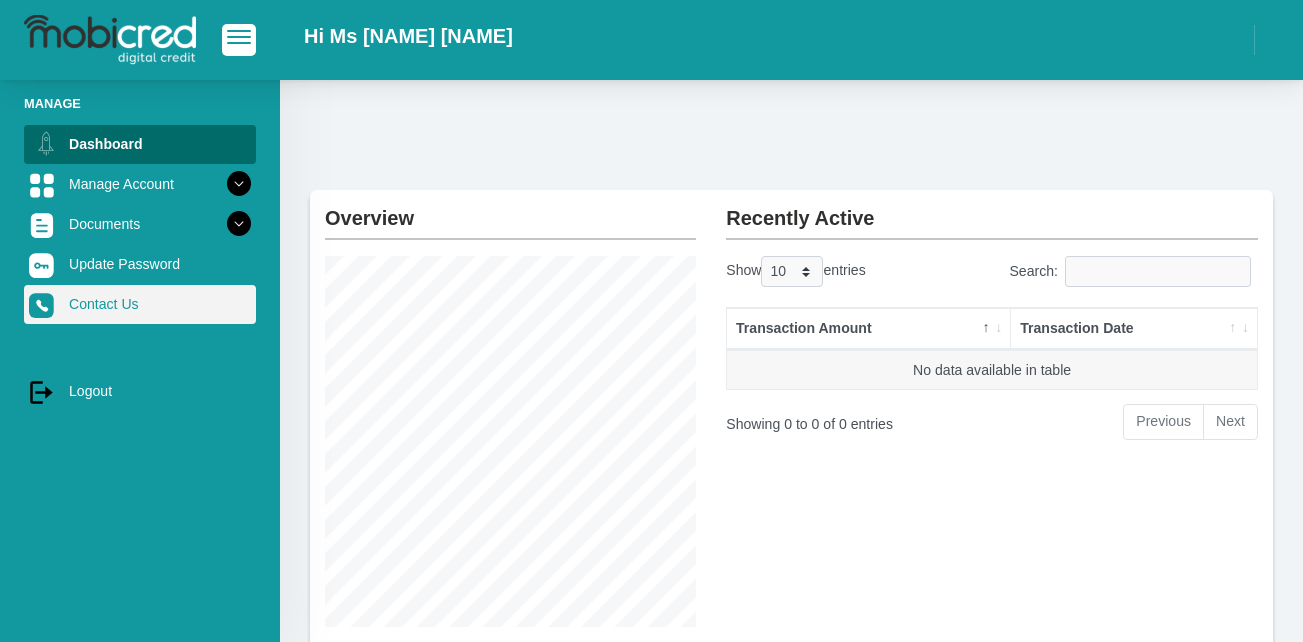 click on "Contact Us" at bounding box center [140, 304] 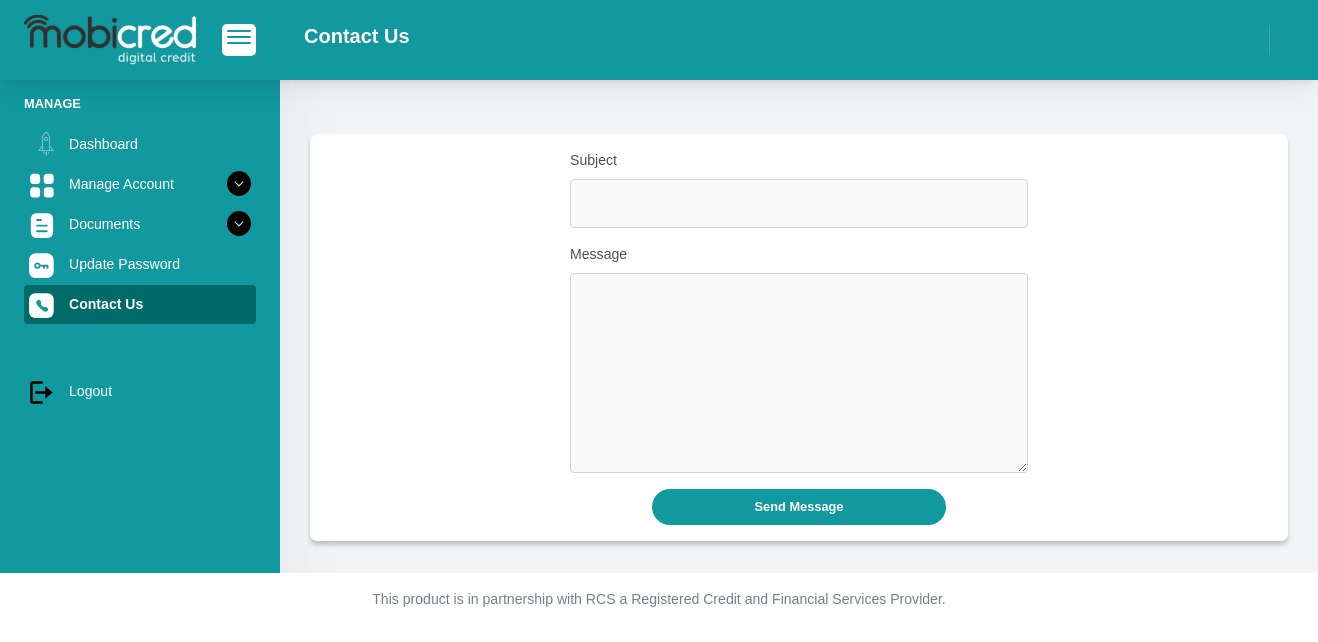 scroll, scrollTop: 0, scrollLeft: 0, axis: both 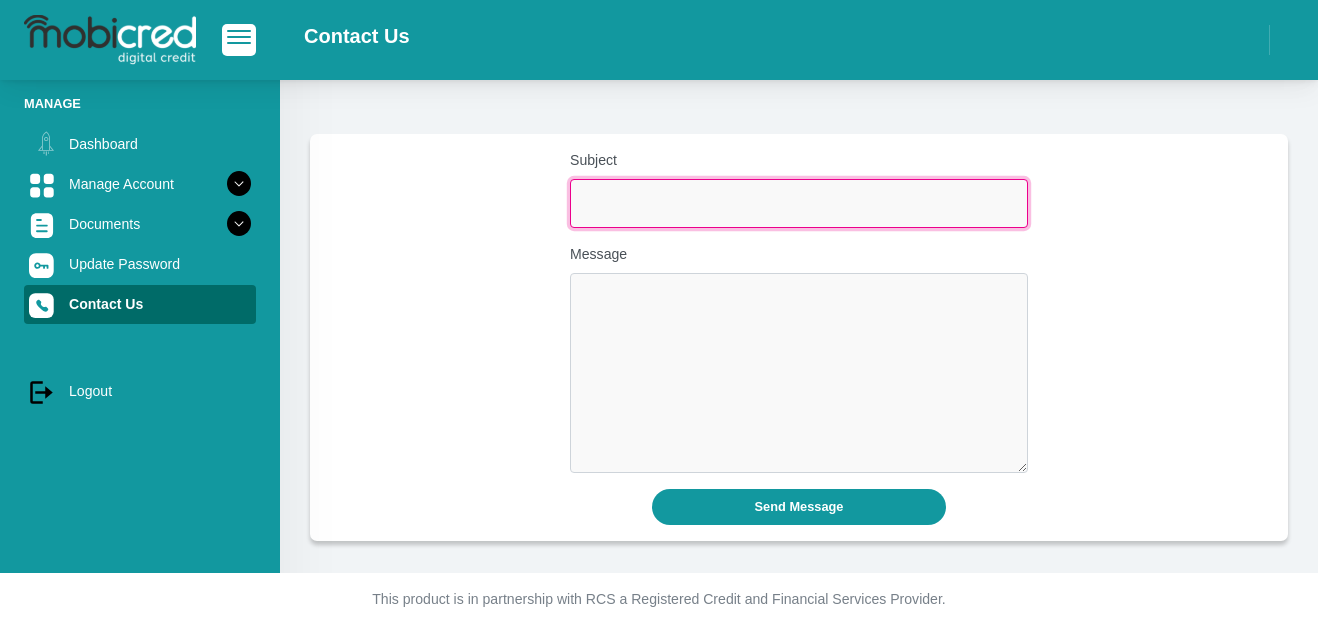 click on "Subject" at bounding box center (799, 203) 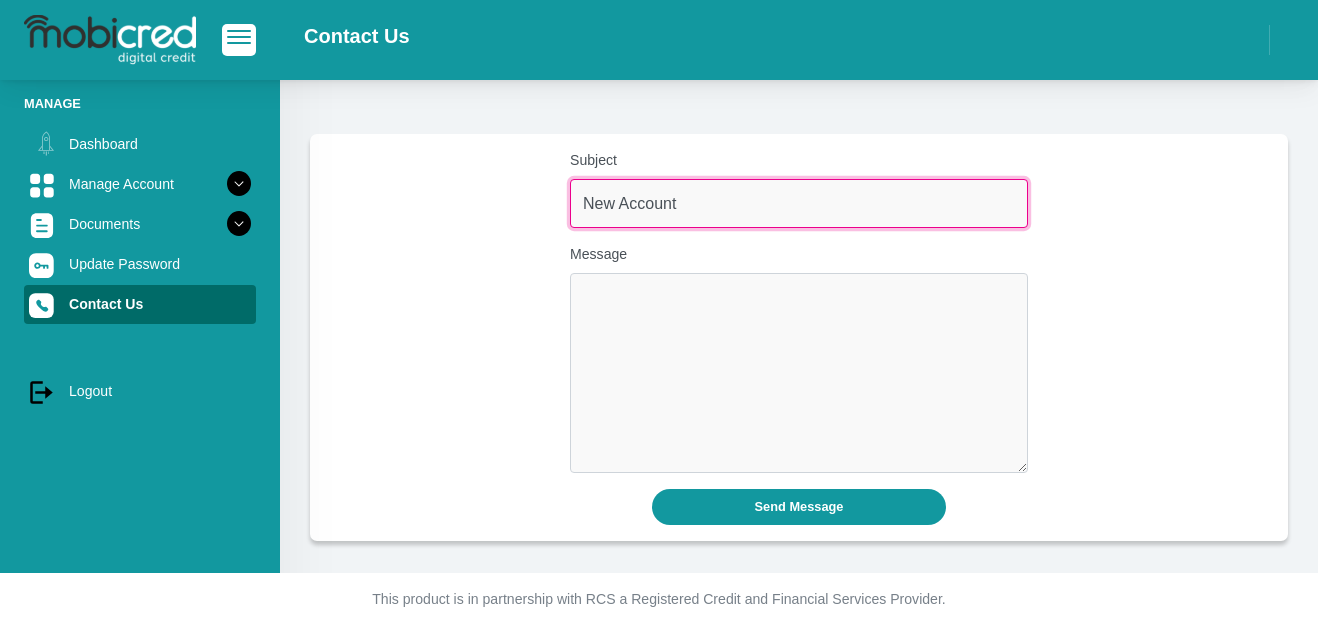 type on "New Account" 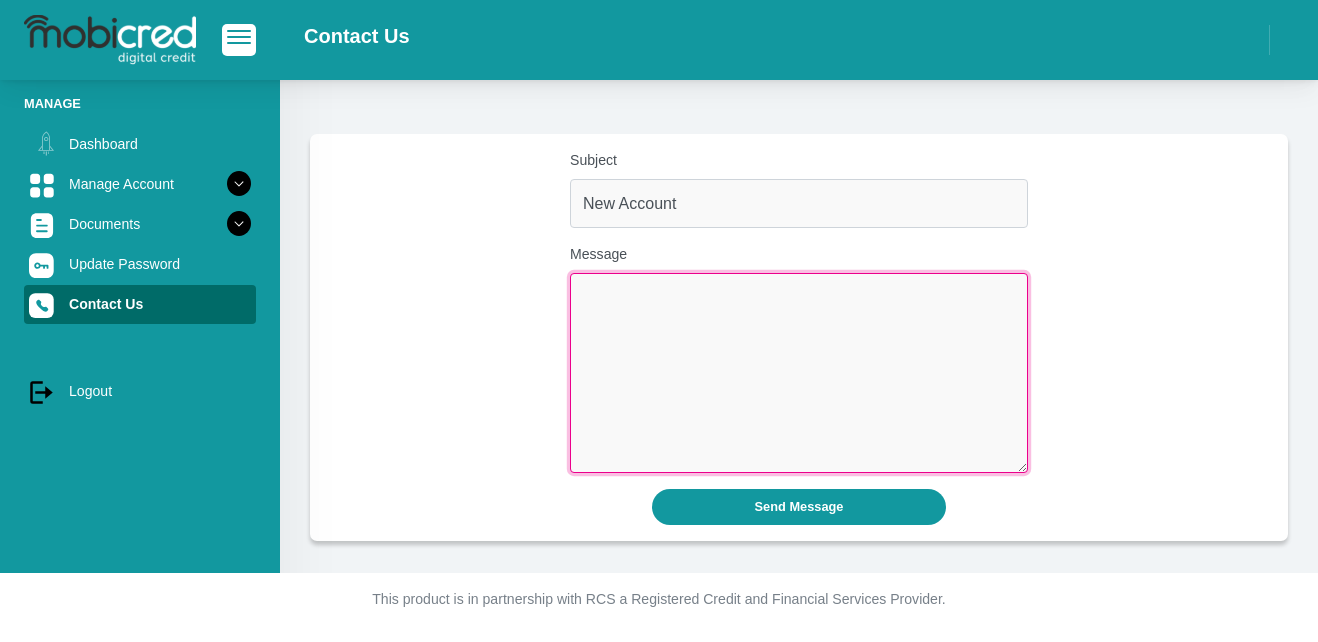 click on "Message" at bounding box center (799, 373) 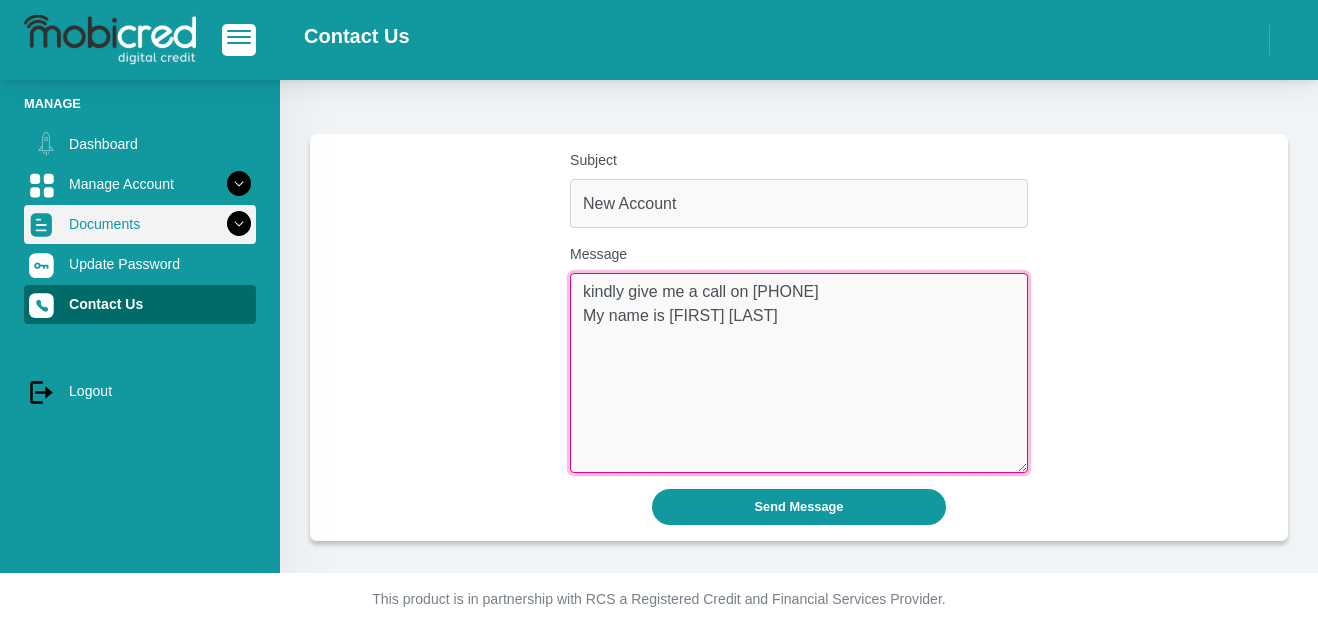 type on "kindly give me a call on [PHONE]
My name is [FIRST] [LAST]" 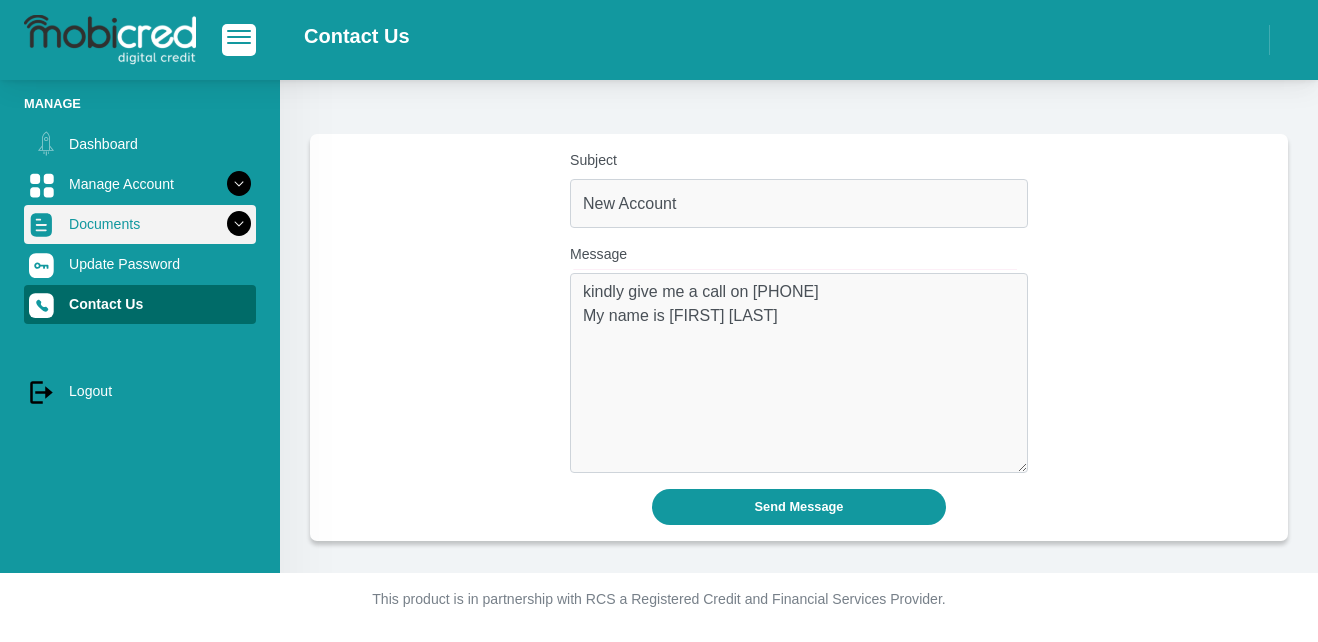 click at bounding box center [239, 224] 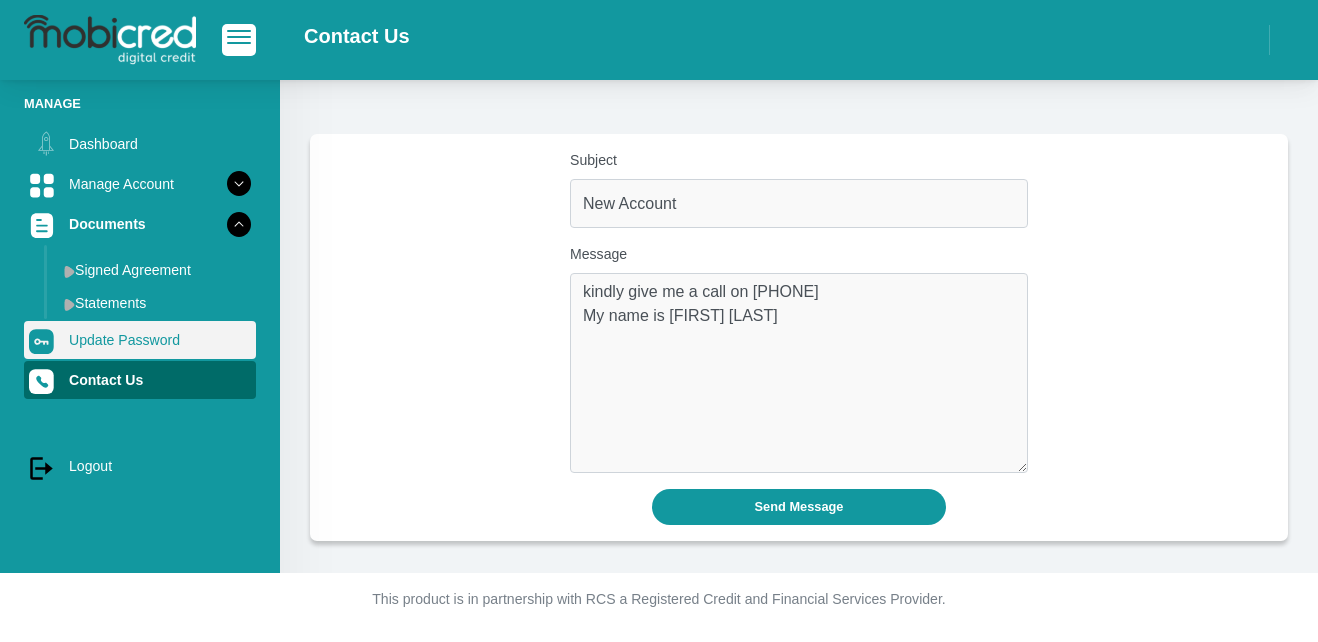 click on "Update Password" at bounding box center (140, 340) 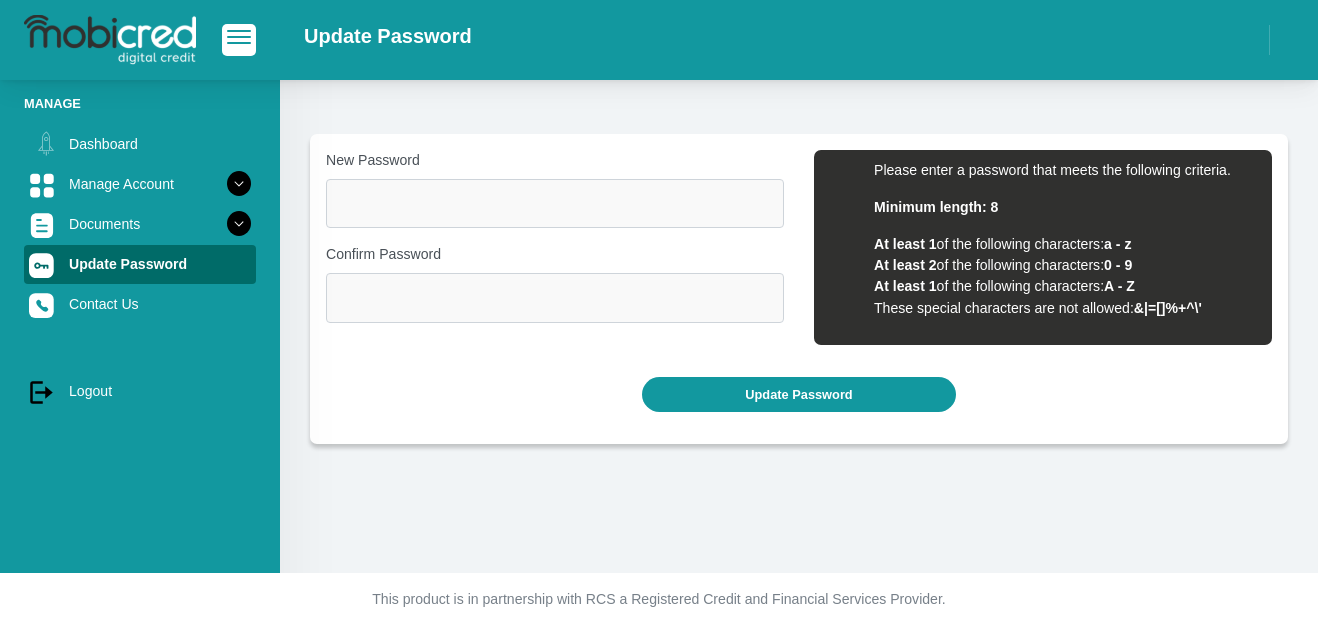 scroll, scrollTop: 0, scrollLeft: 0, axis: both 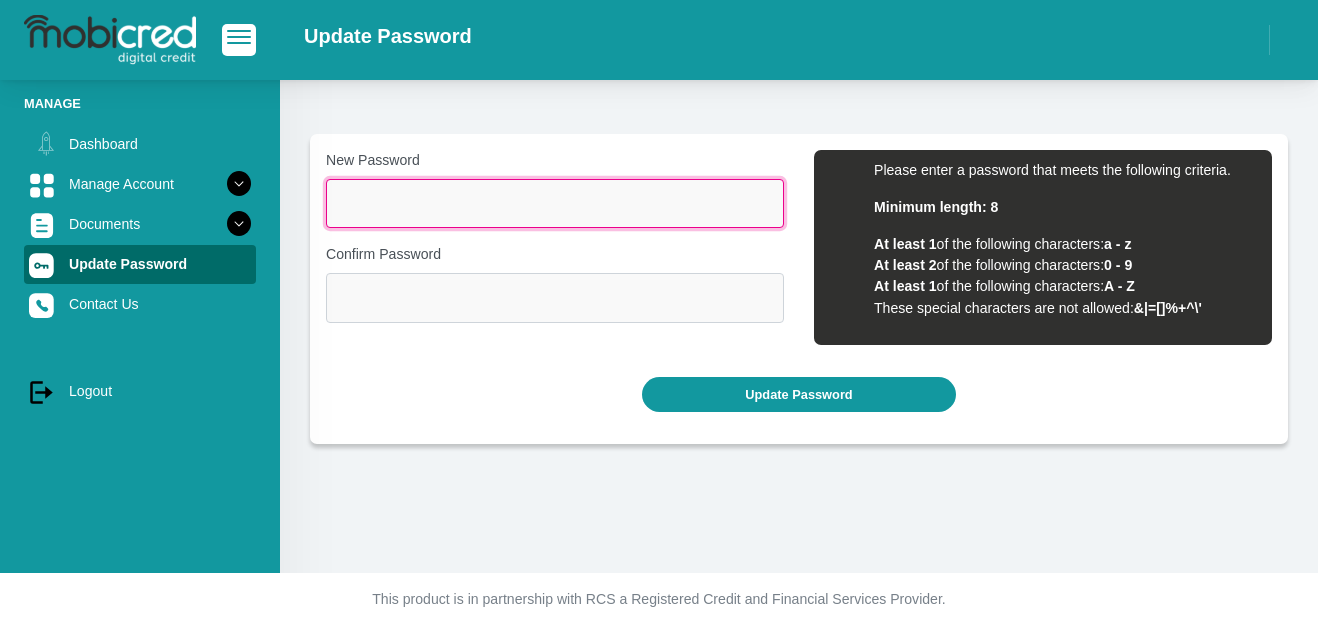 click on "New Password" at bounding box center [555, 203] 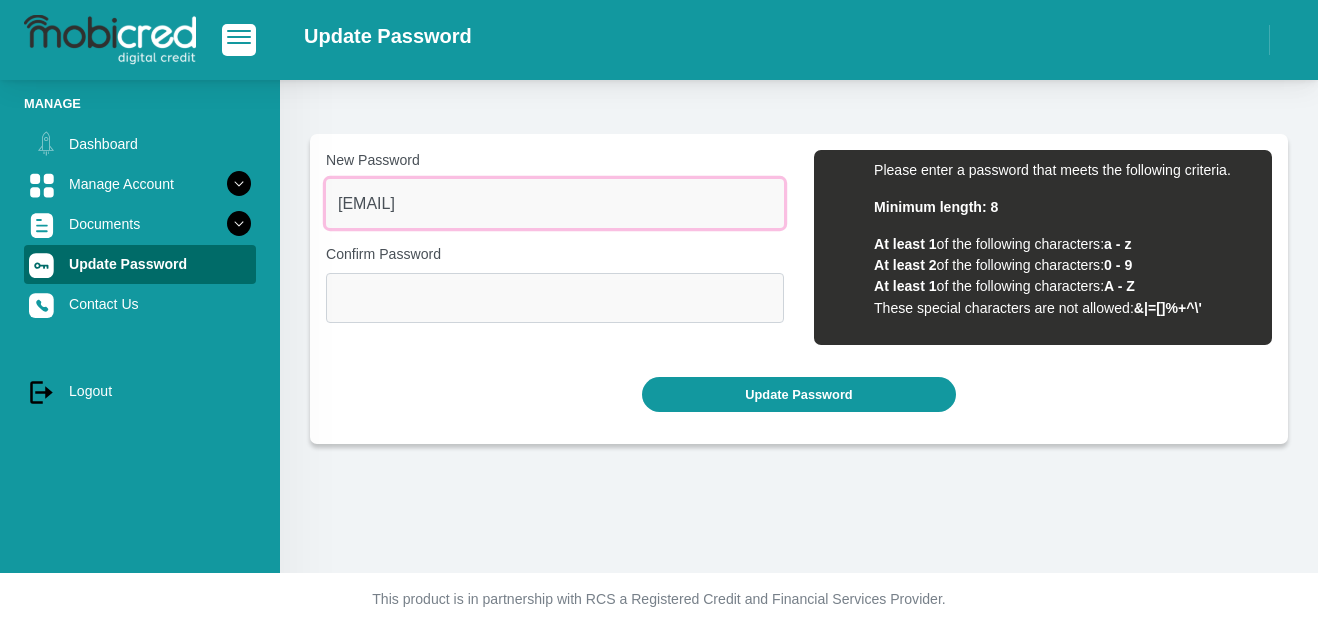 type on "[EMAIL]" 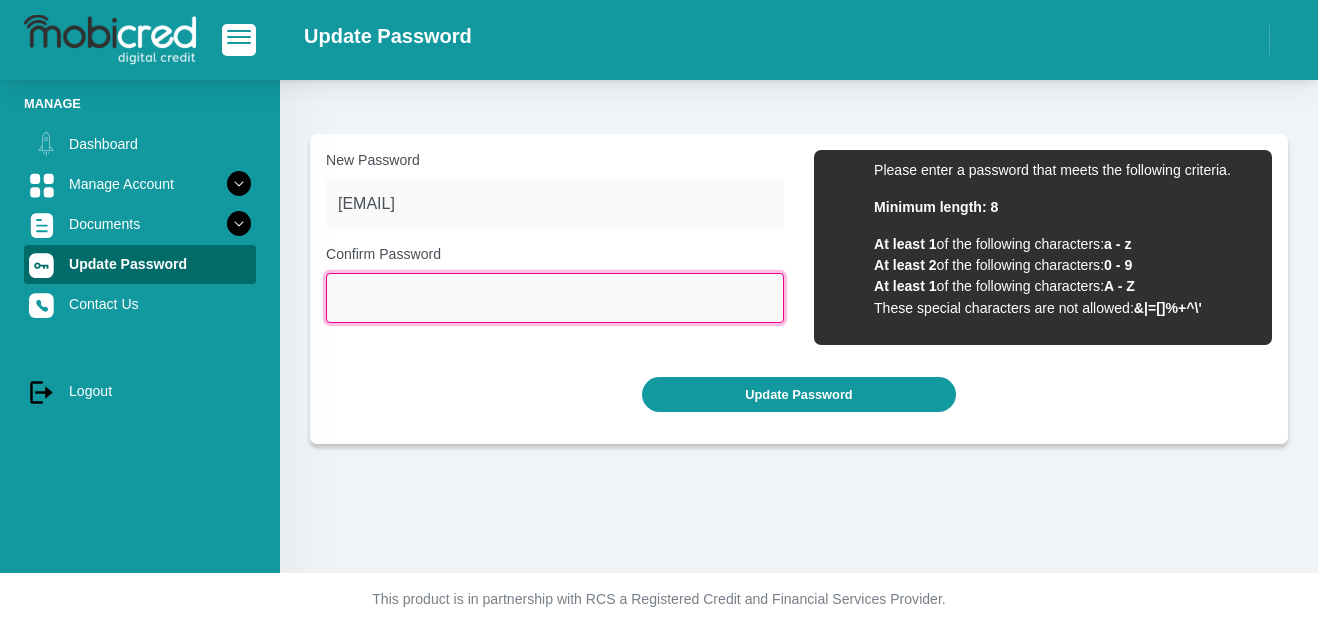 click on "Confirm Password" at bounding box center (555, 297) 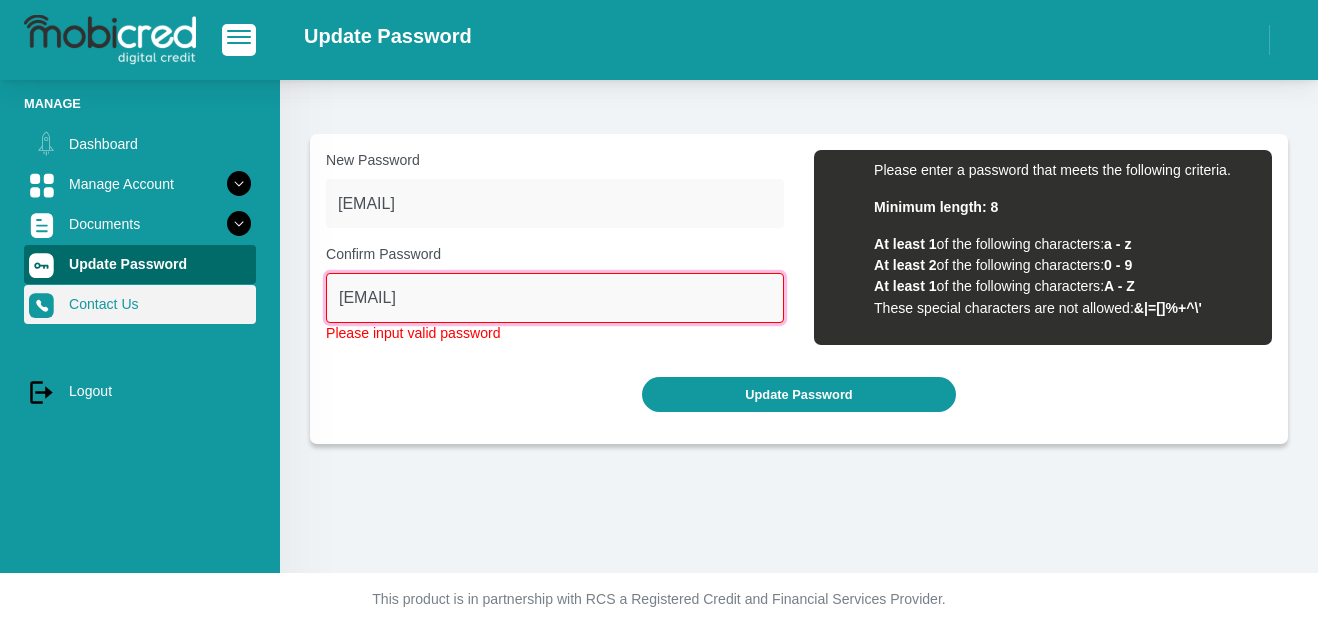 drag, startPoint x: 447, startPoint y: 290, endPoint x: 94, endPoint y: 303, distance: 353.2393 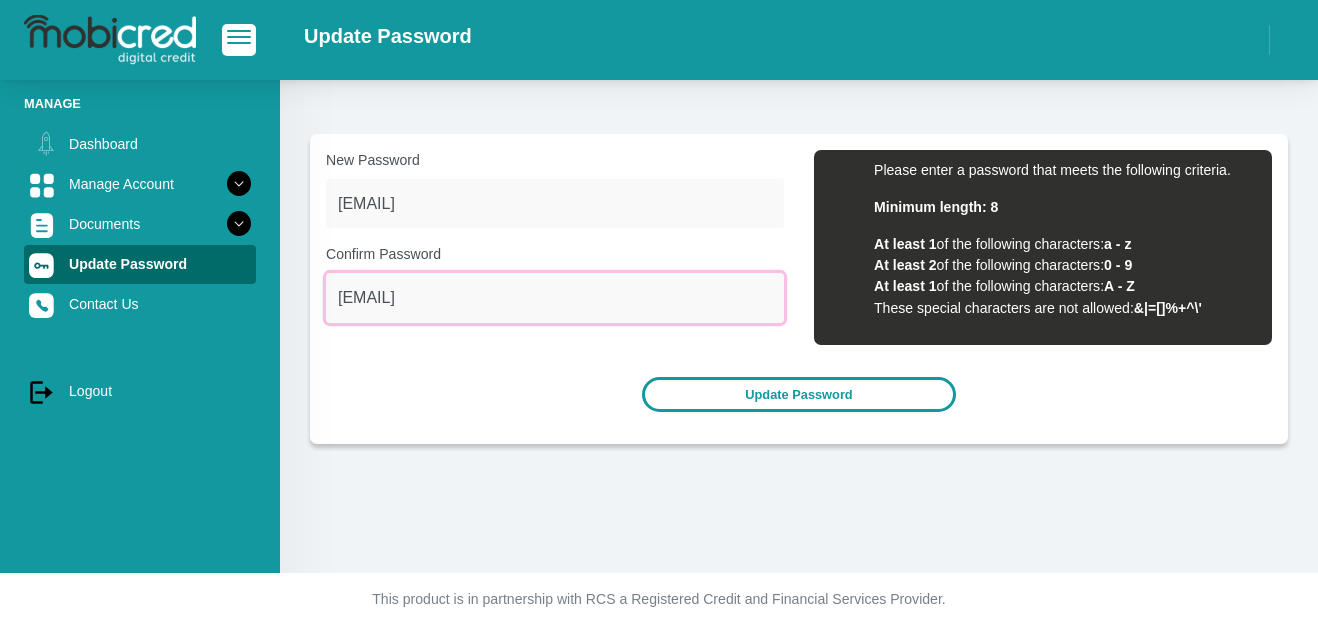 type on "[EMAIL]" 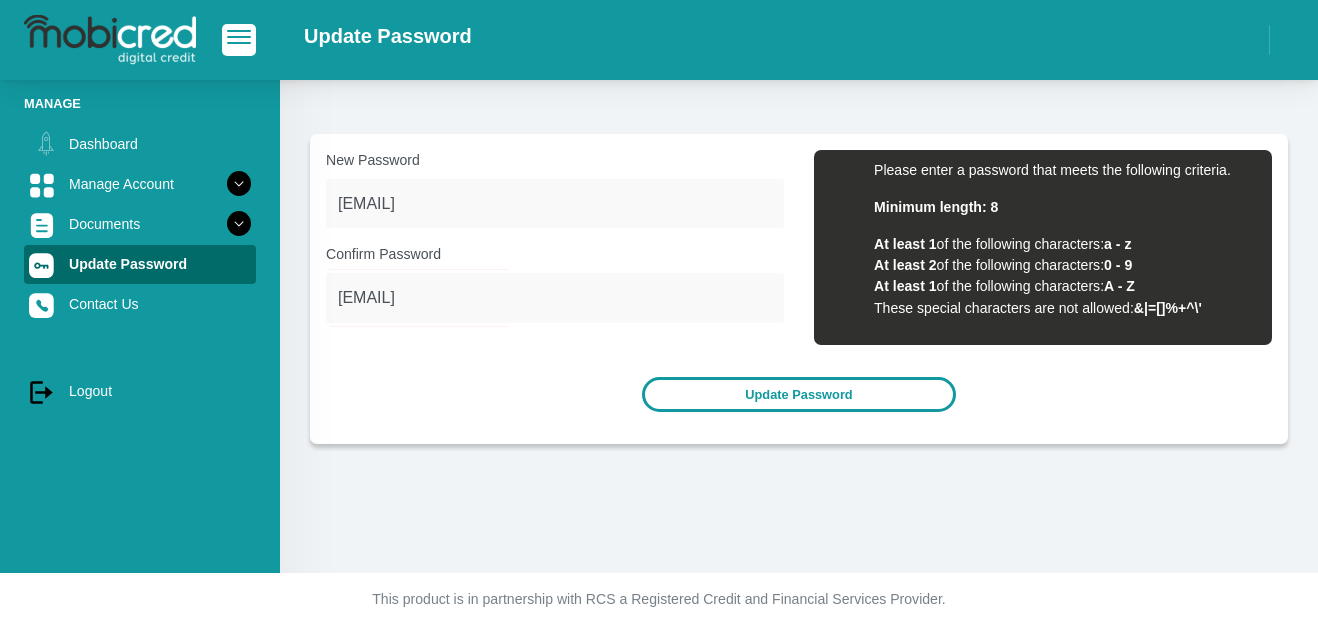 click on "Update Password" at bounding box center (798, 394) 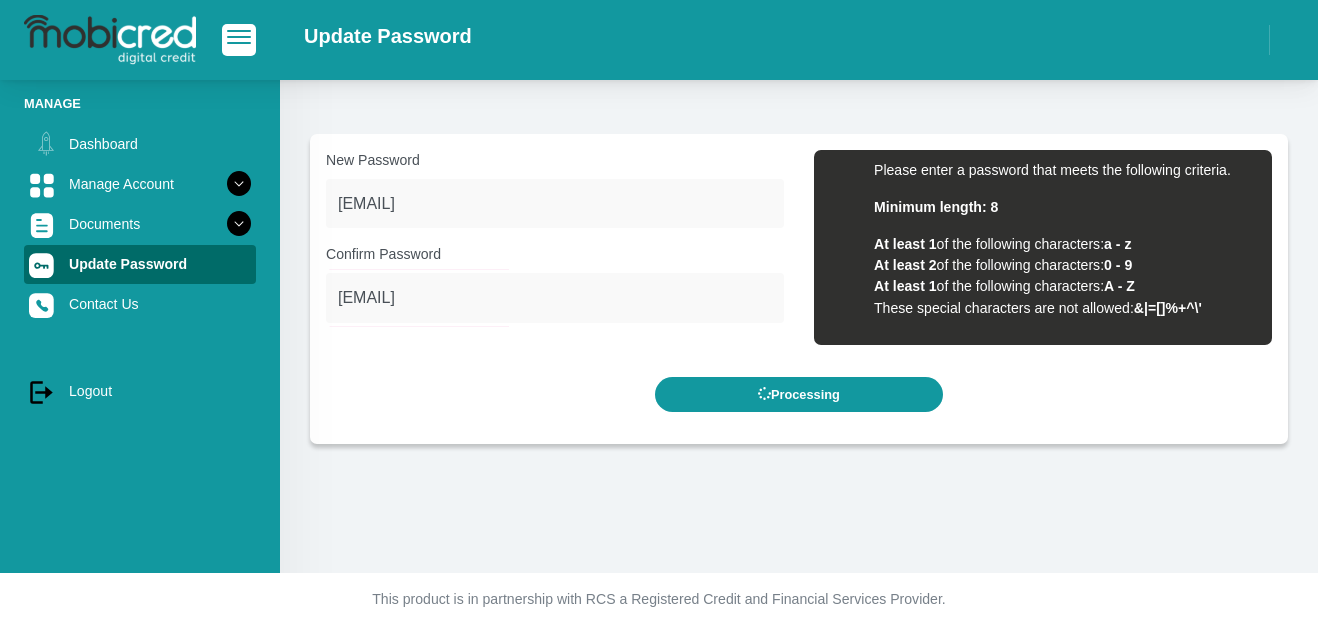 scroll, scrollTop: 0, scrollLeft: 0, axis: both 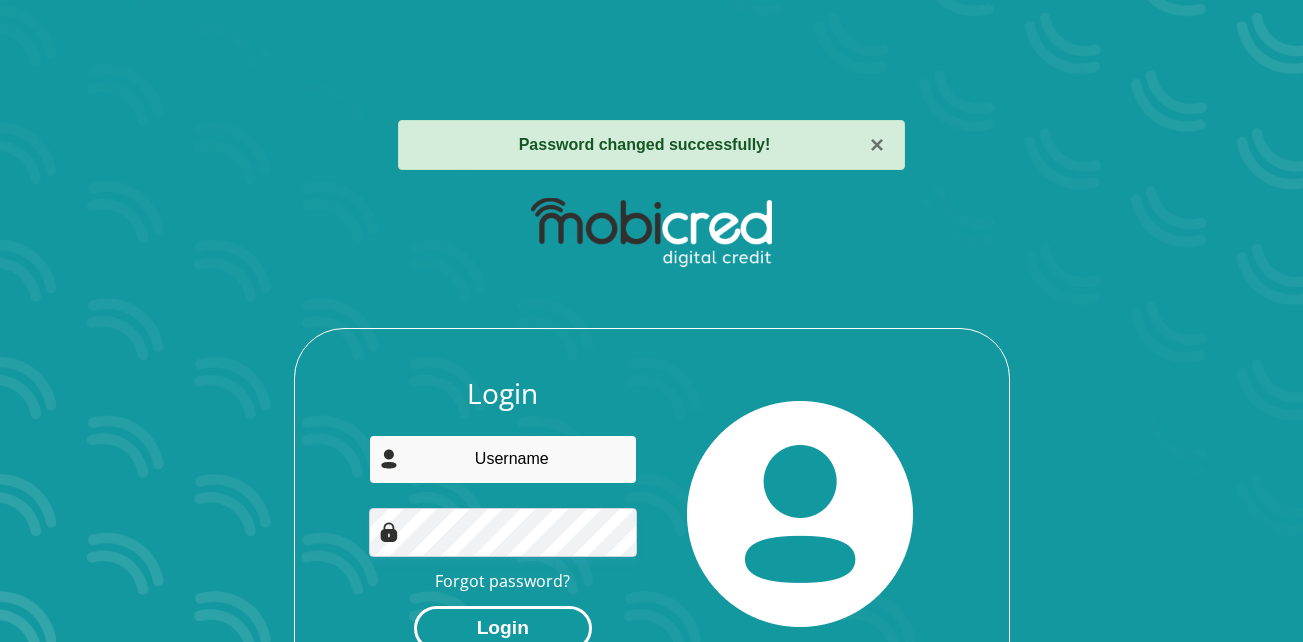 type on "[EMAIL]" 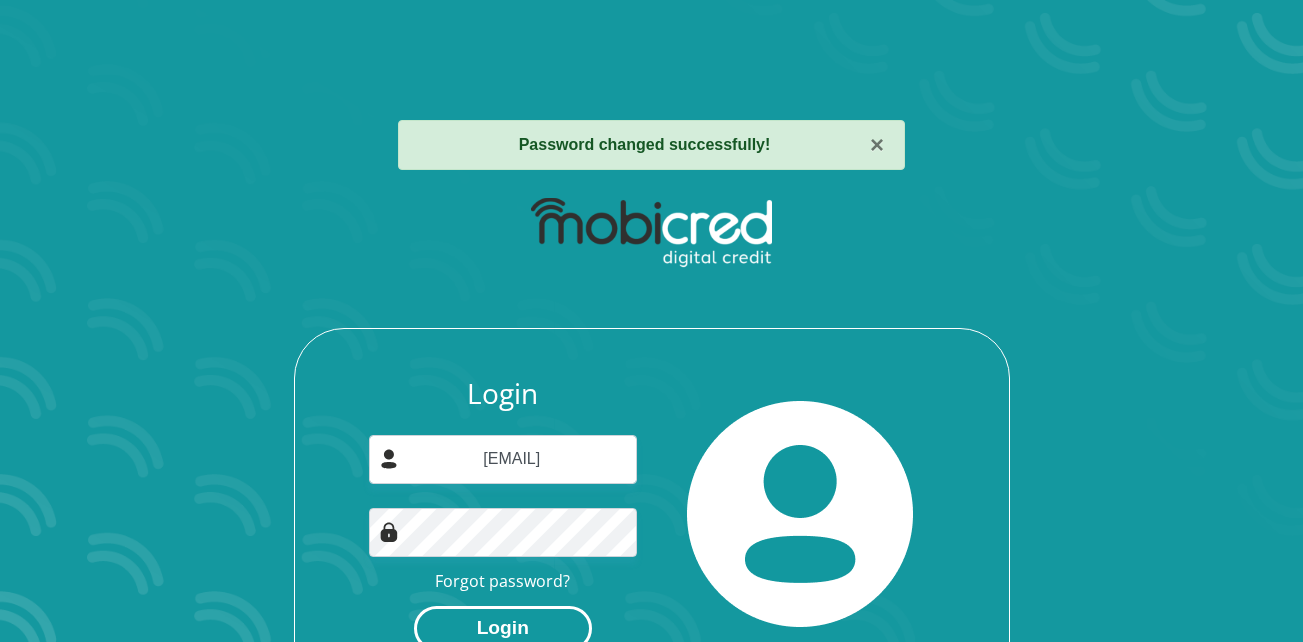 click on "Login" at bounding box center [503, 628] 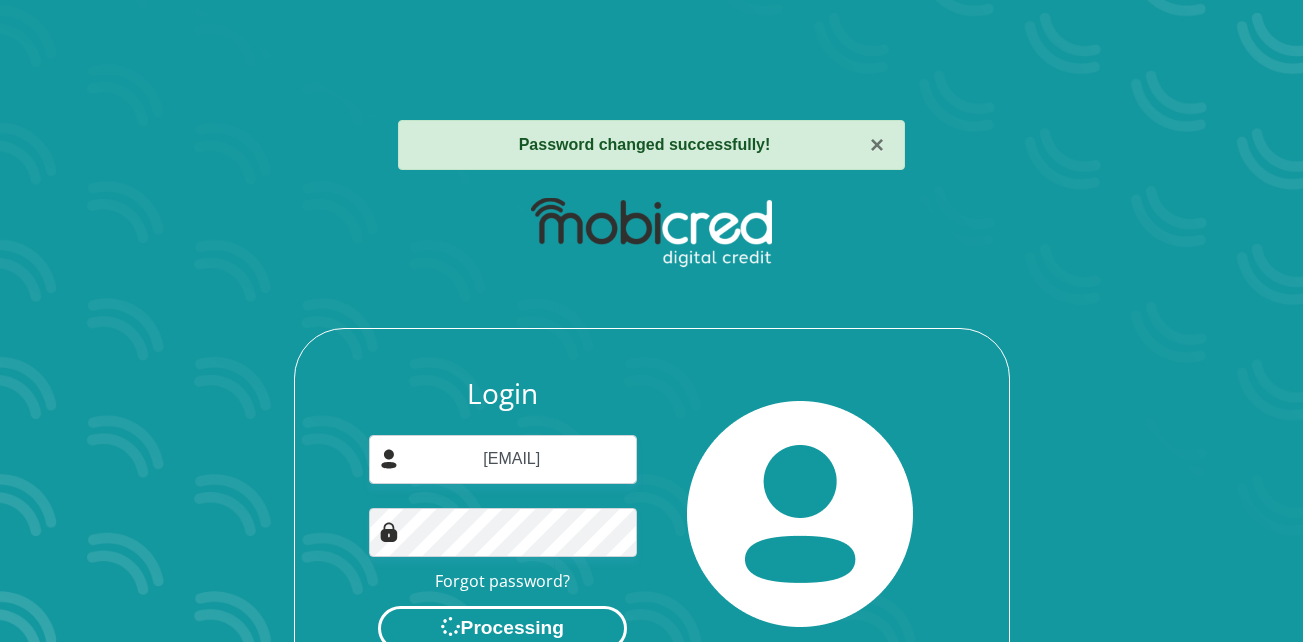 scroll, scrollTop: 0, scrollLeft: 0, axis: both 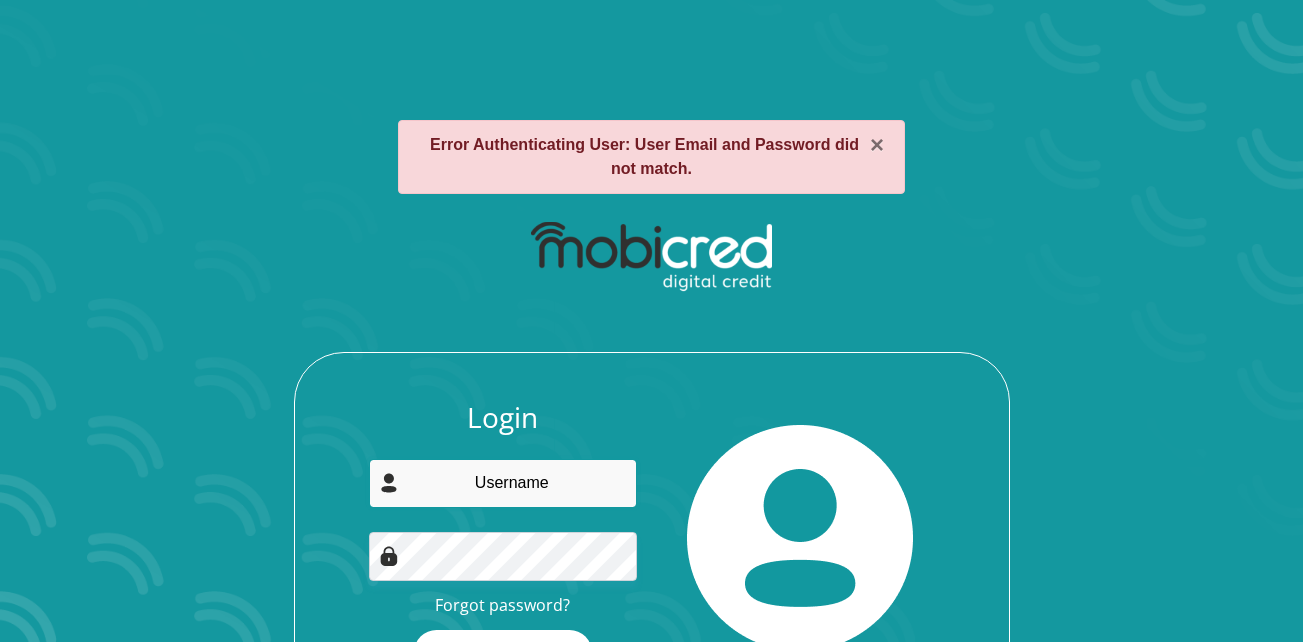 type on "[EMAIL]" 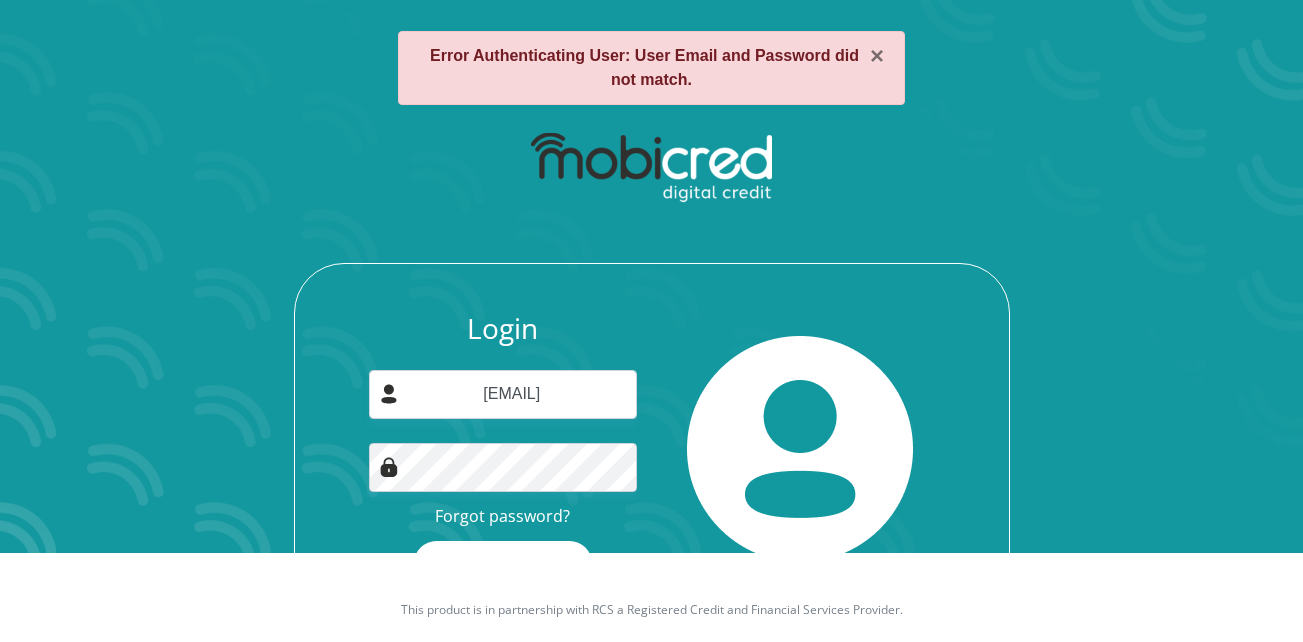 scroll, scrollTop: 75, scrollLeft: 0, axis: vertical 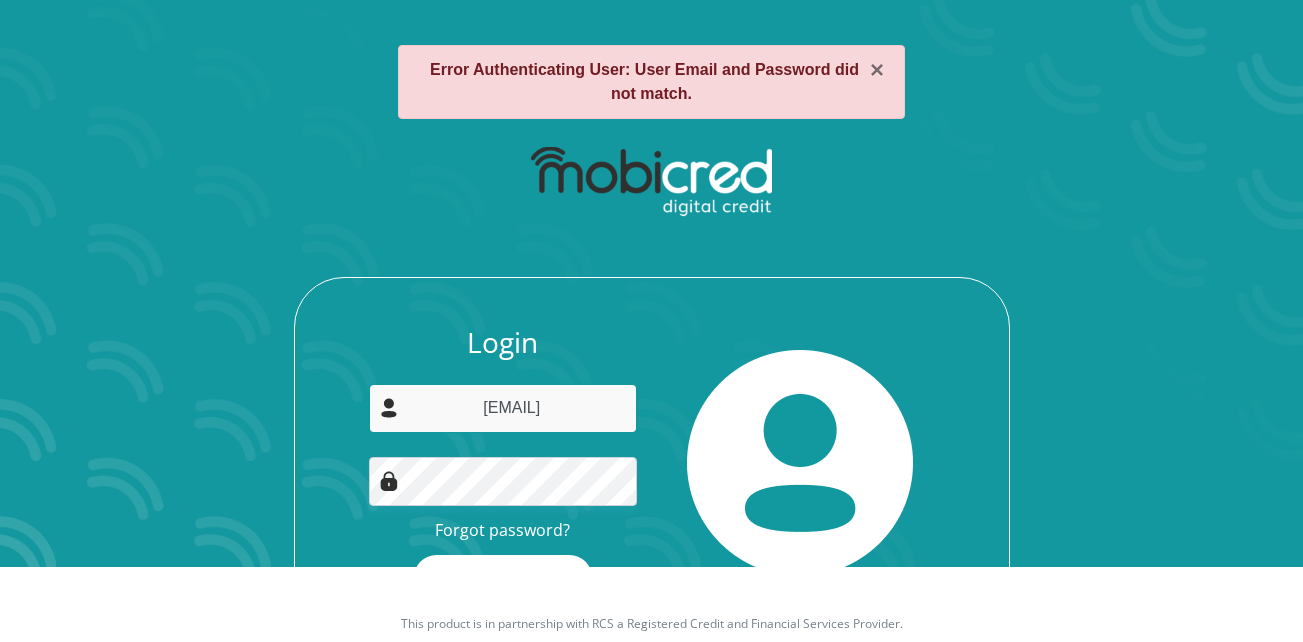 click on "[EMAIL]" at bounding box center (503, 408) 